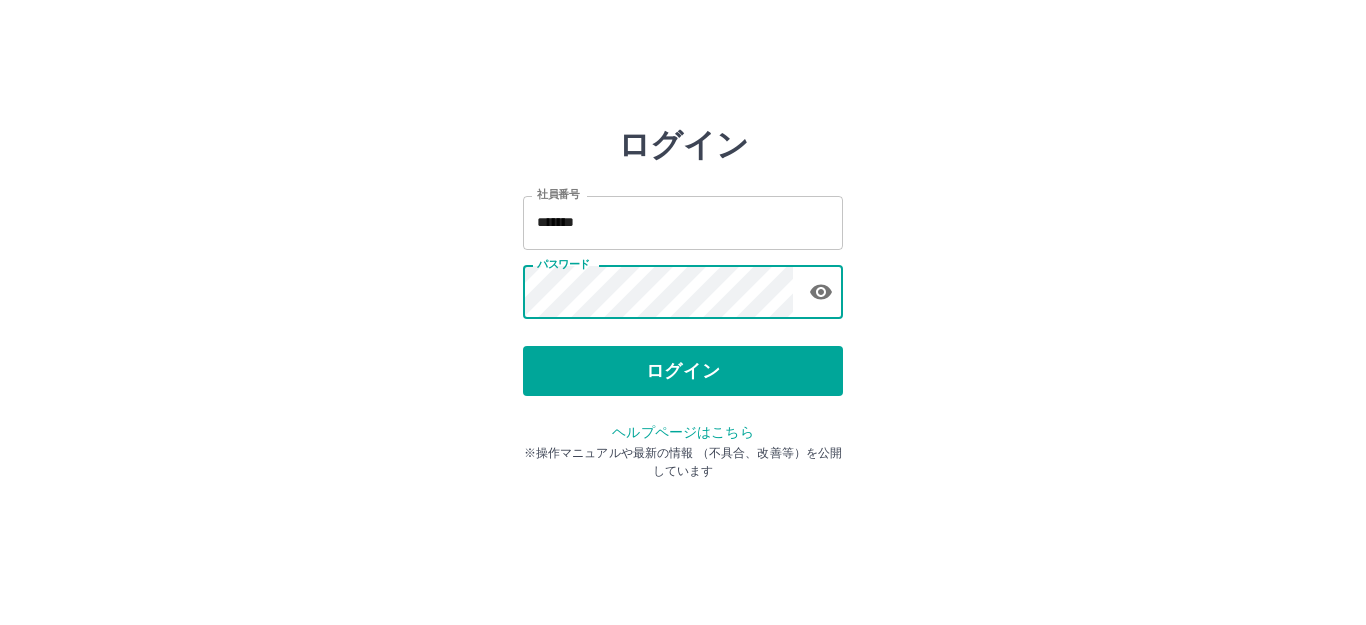 scroll, scrollTop: 0, scrollLeft: 0, axis: both 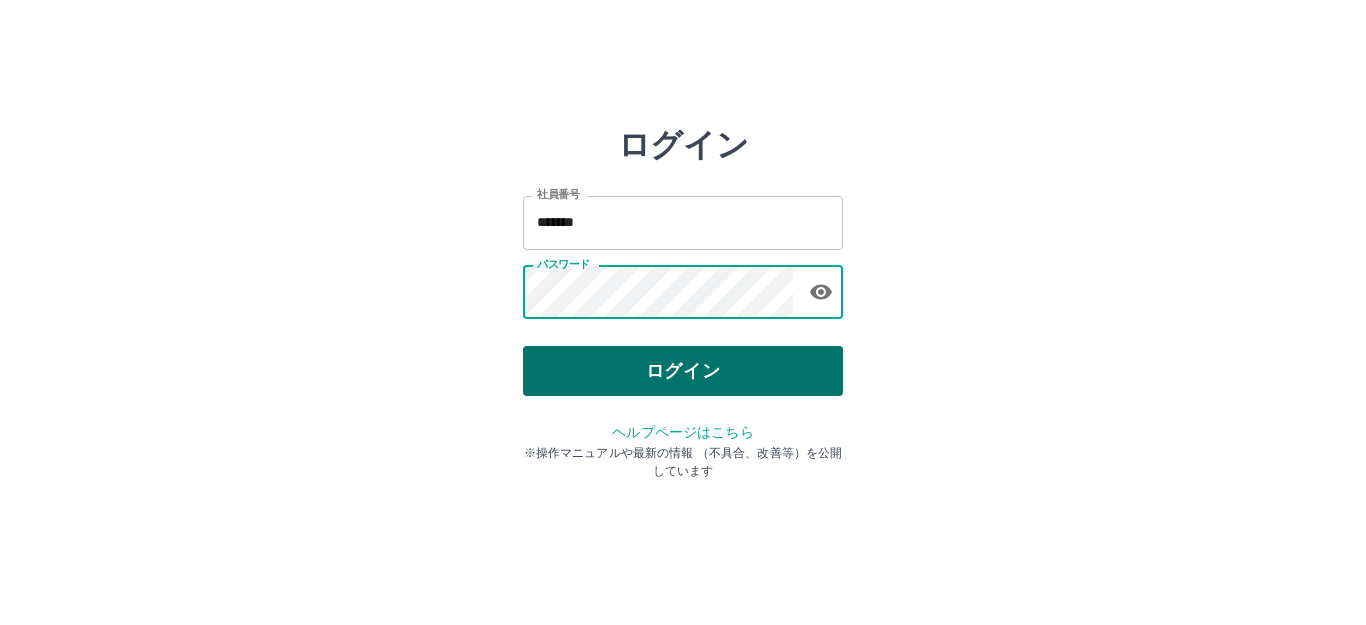 click on "ログイン" at bounding box center (683, 371) 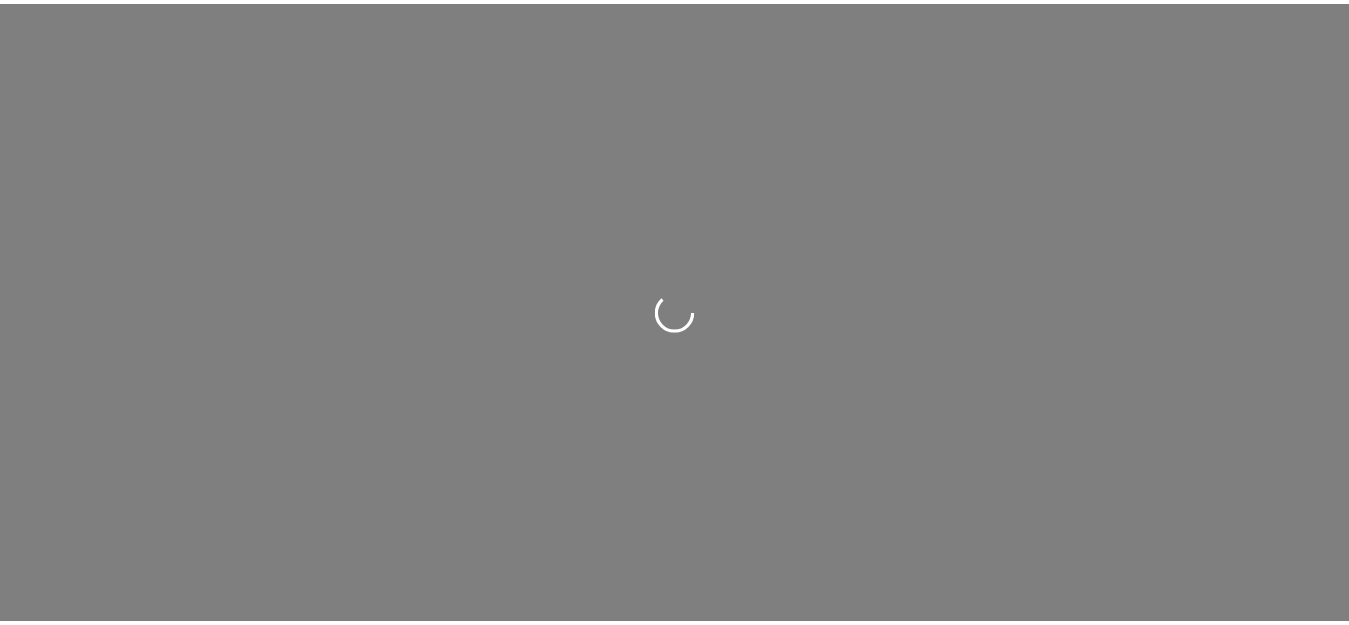 scroll, scrollTop: 0, scrollLeft: 0, axis: both 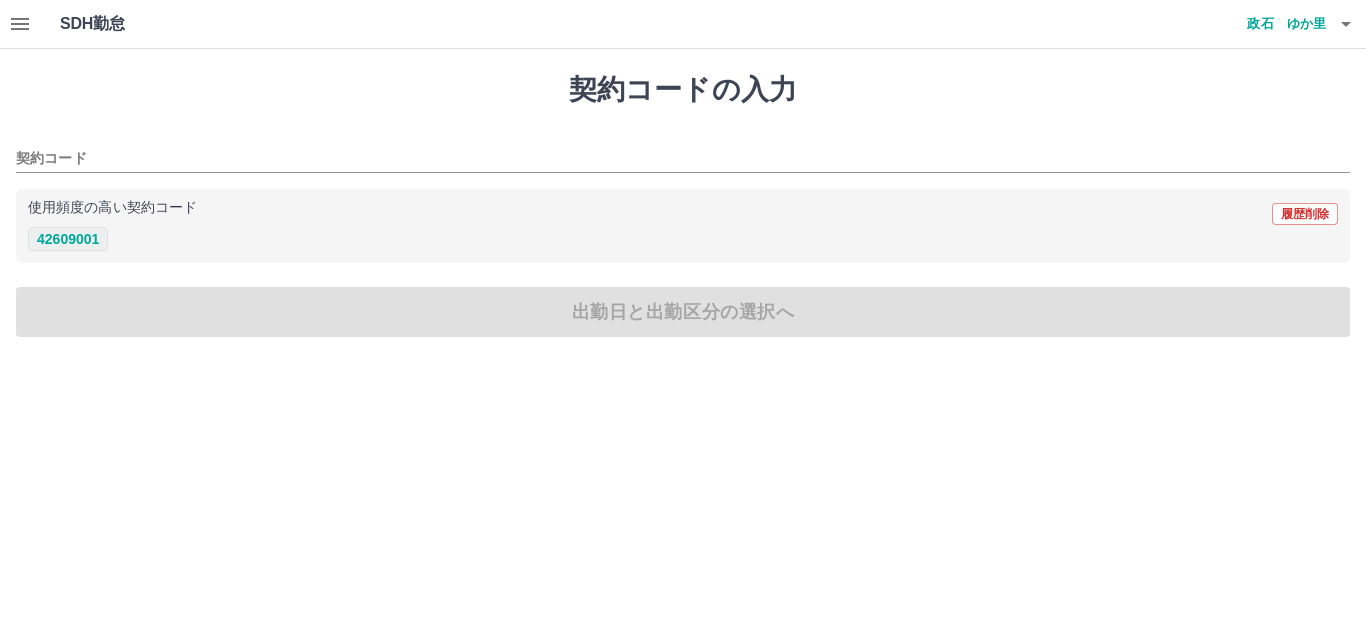 click on "42609001" at bounding box center (68, 239) 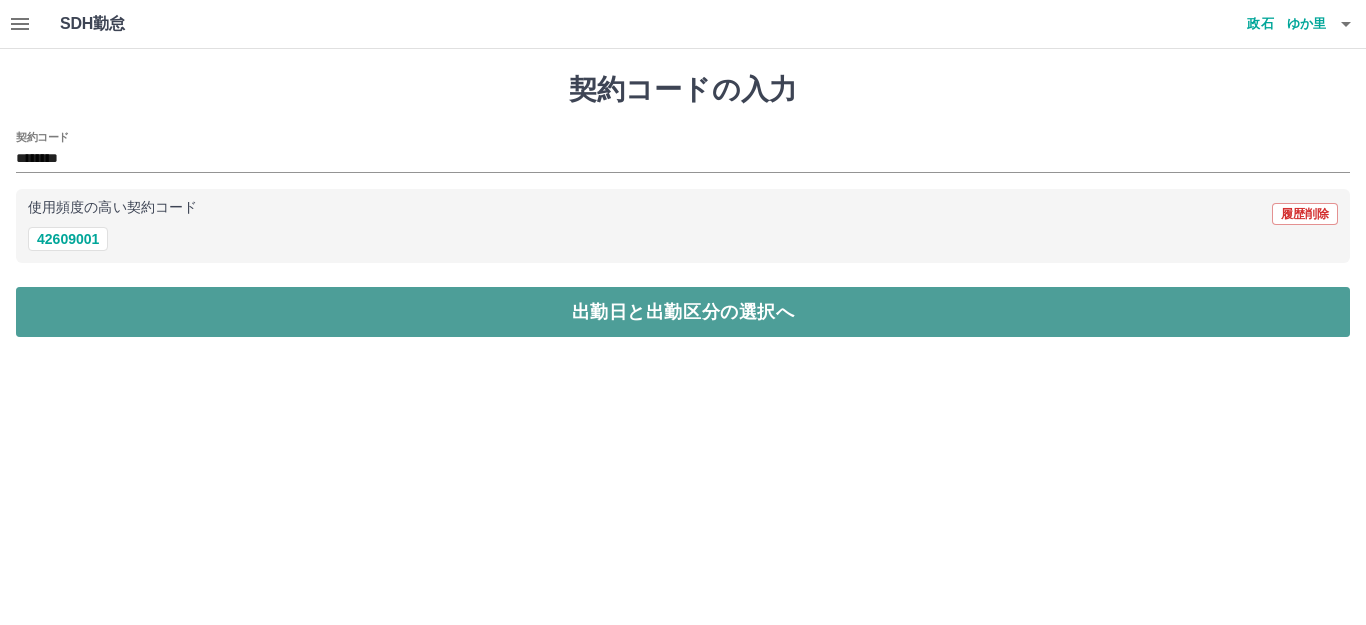 click on "出勤日と出勤区分の選択へ" at bounding box center [683, 312] 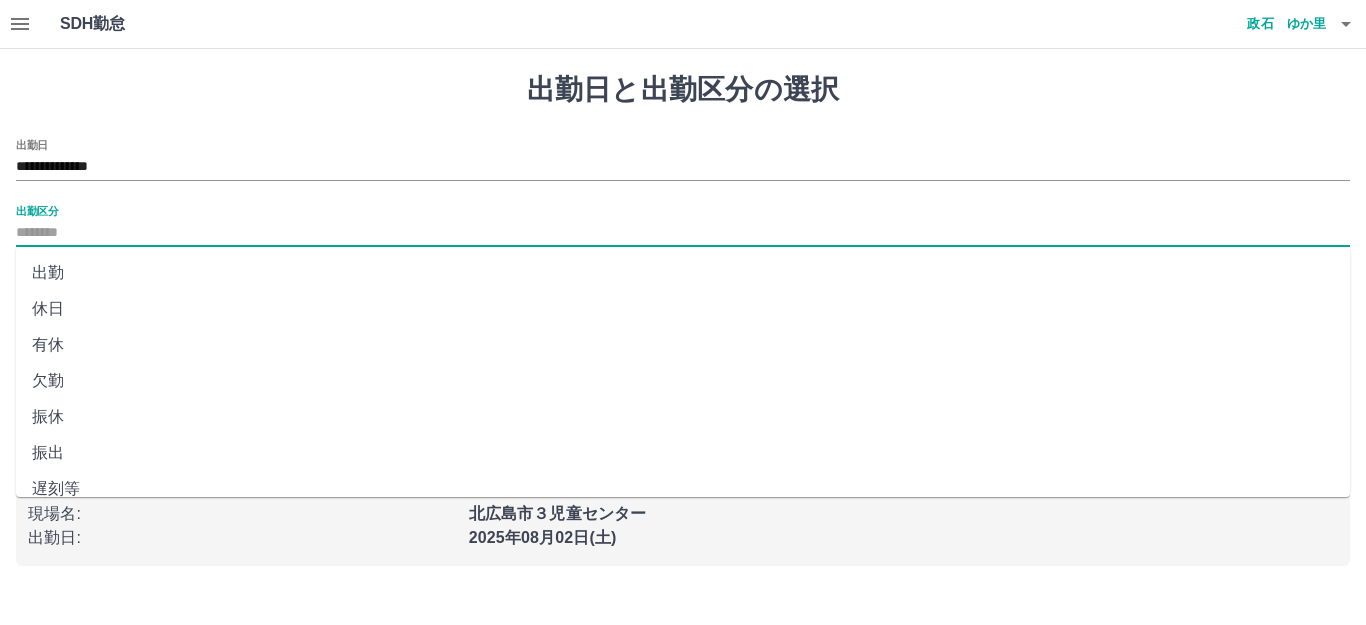 click on "出勤区分" at bounding box center [683, 233] 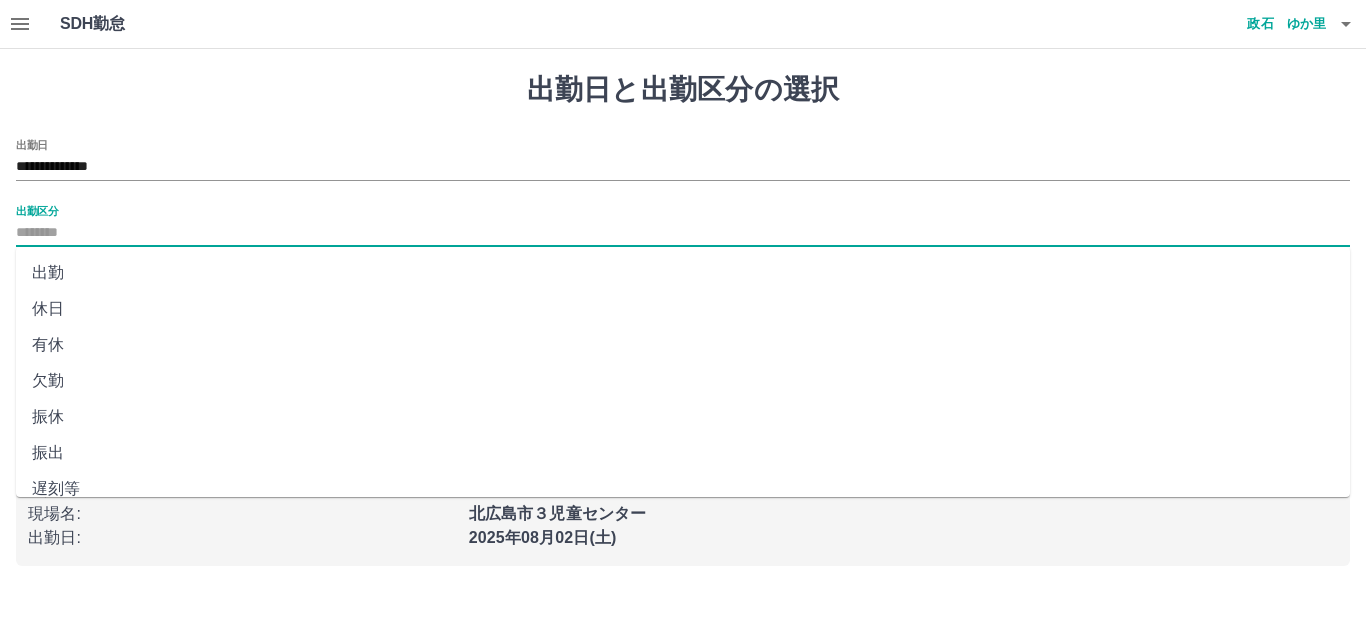 click on "出勤" at bounding box center [683, 273] 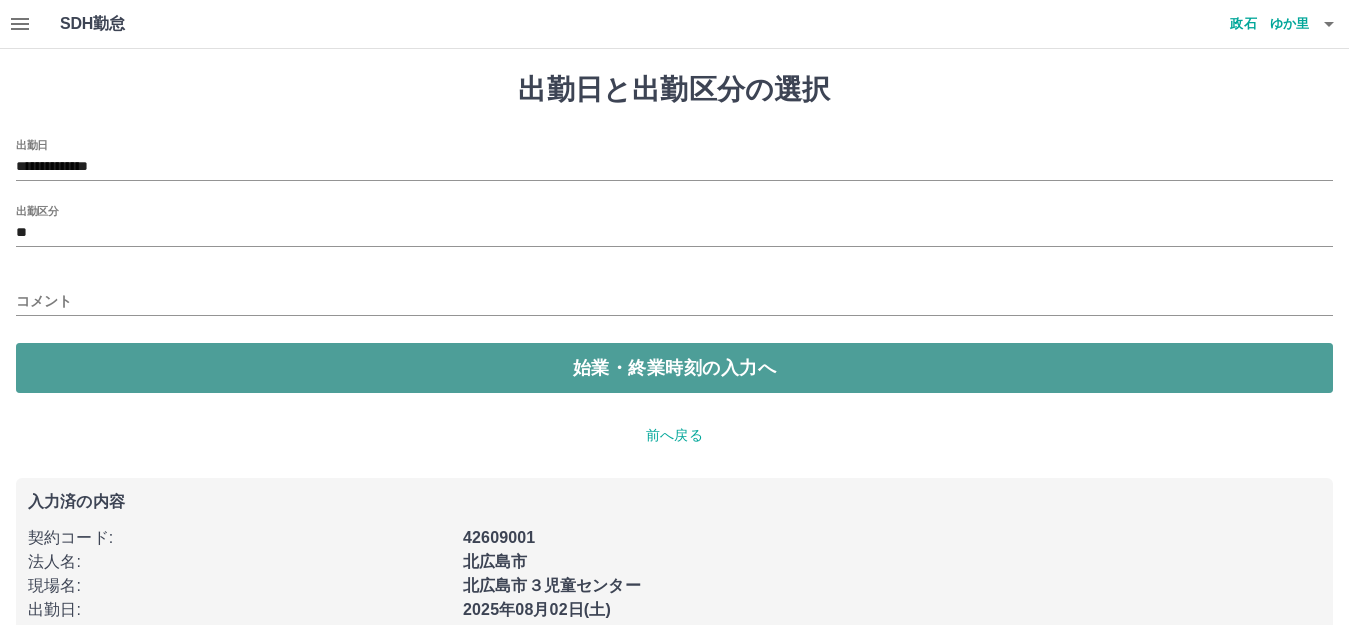 click on "始業・終業時刻の入力へ" at bounding box center (674, 368) 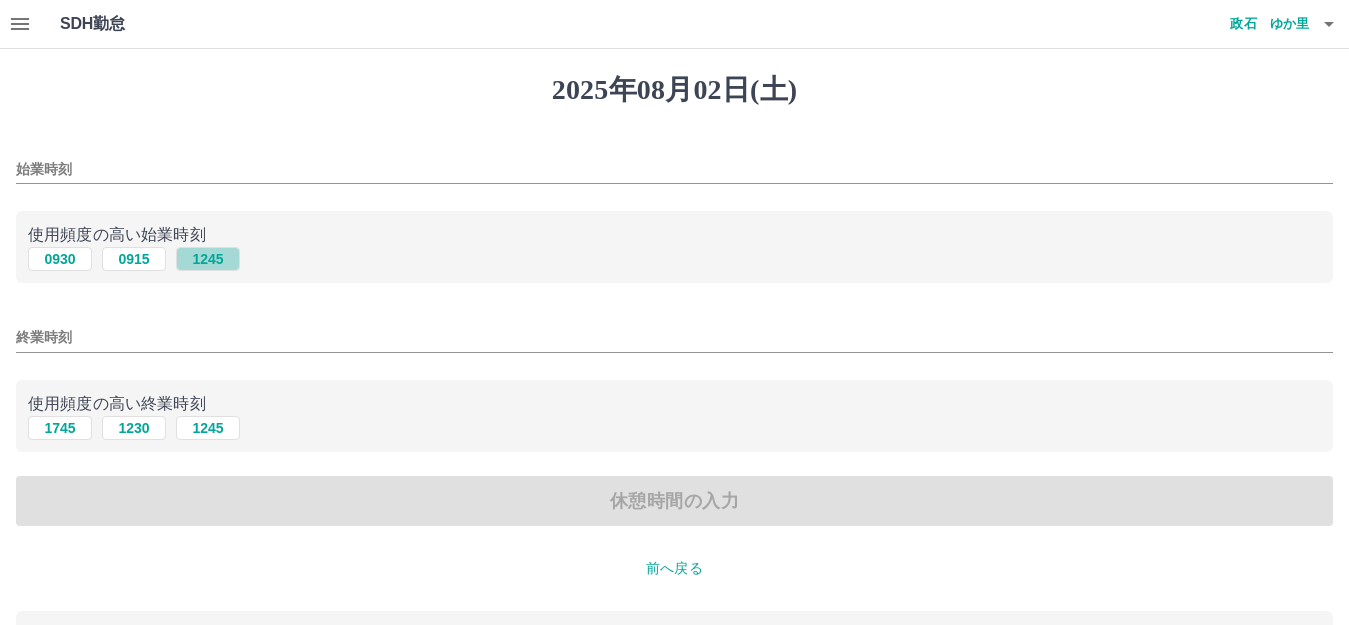 click on "1245" at bounding box center [208, 259] 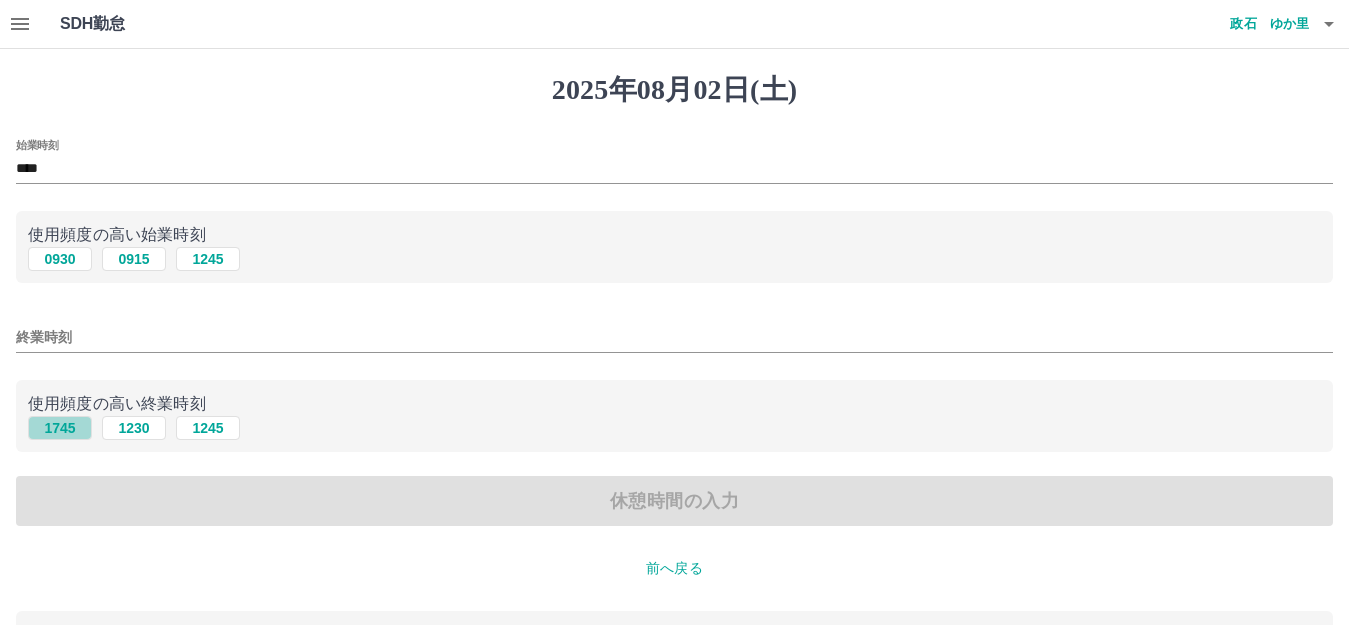 click on "1745" at bounding box center [60, 428] 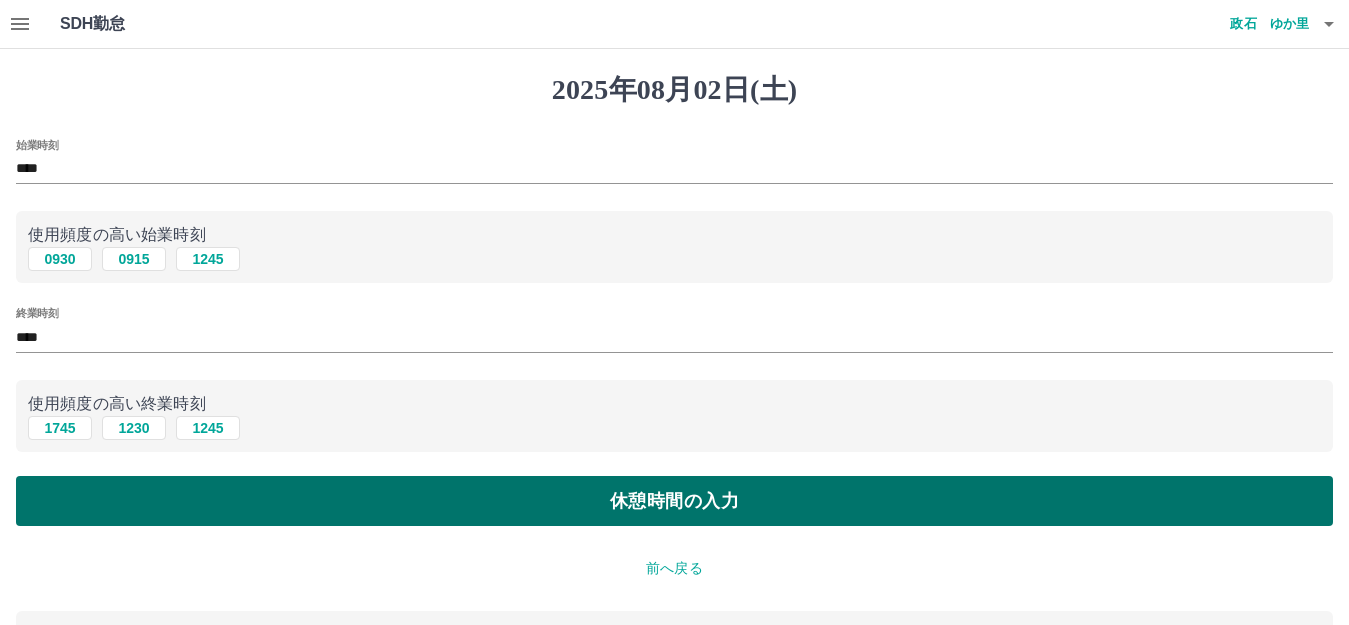 click on "休憩時間の入力" at bounding box center (674, 501) 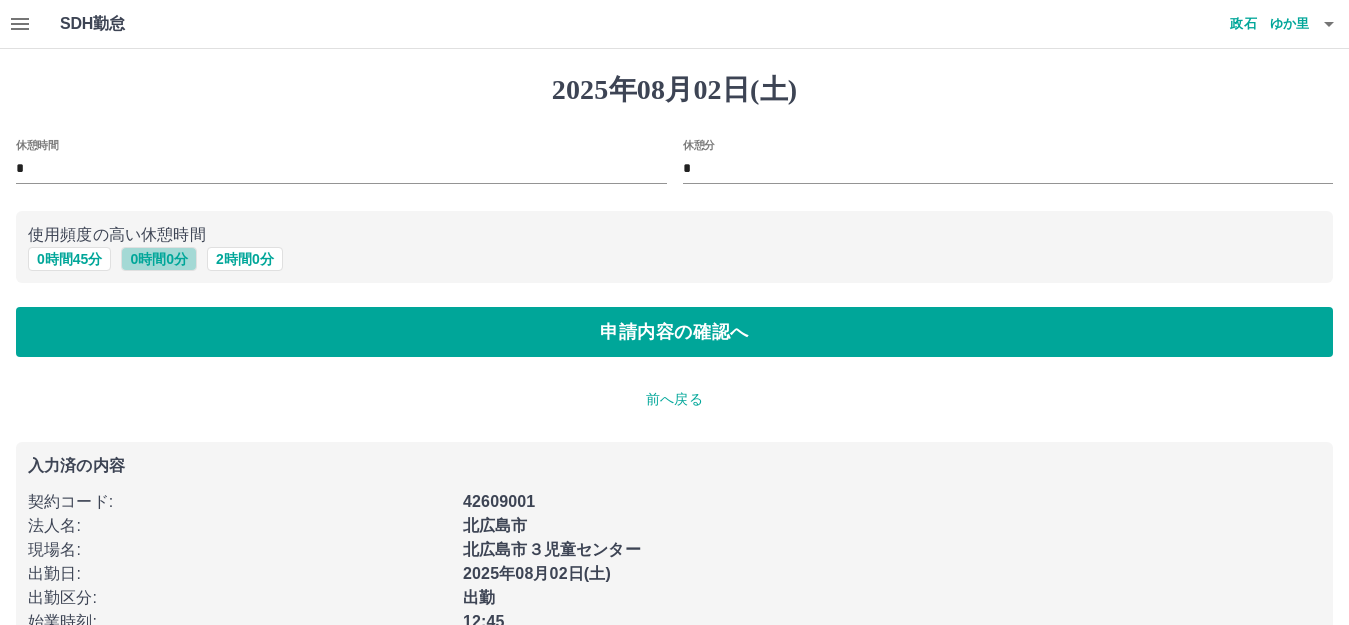 click on "0 時間 0 分" at bounding box center (159, 259) 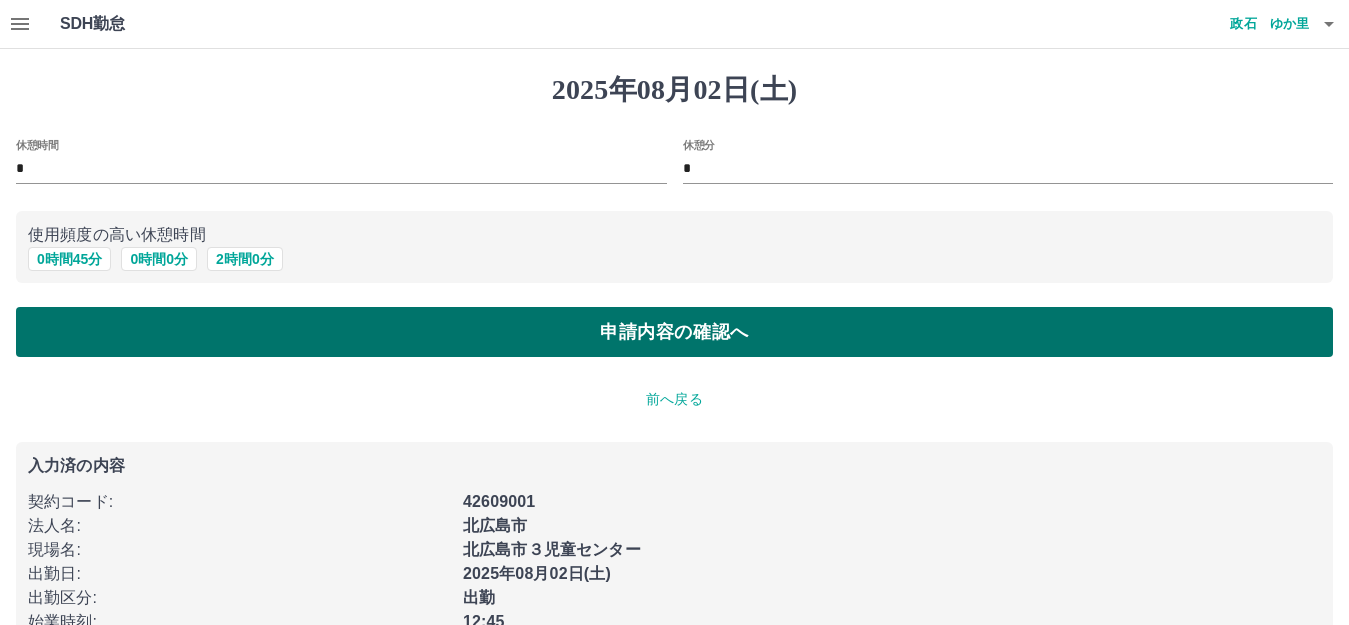 click on "申請内容の確認へ" at bounding box center [674, 332] 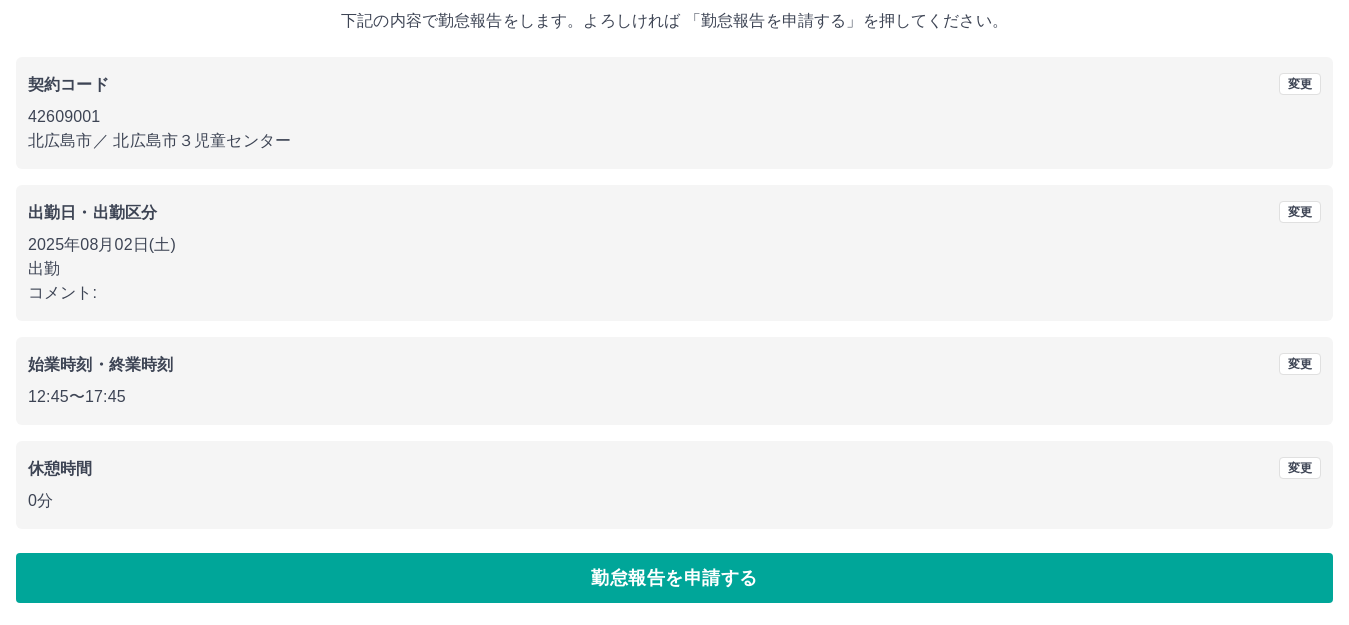 scroll, scrollTop: 124, scrollLeft: 0, axis: vertical 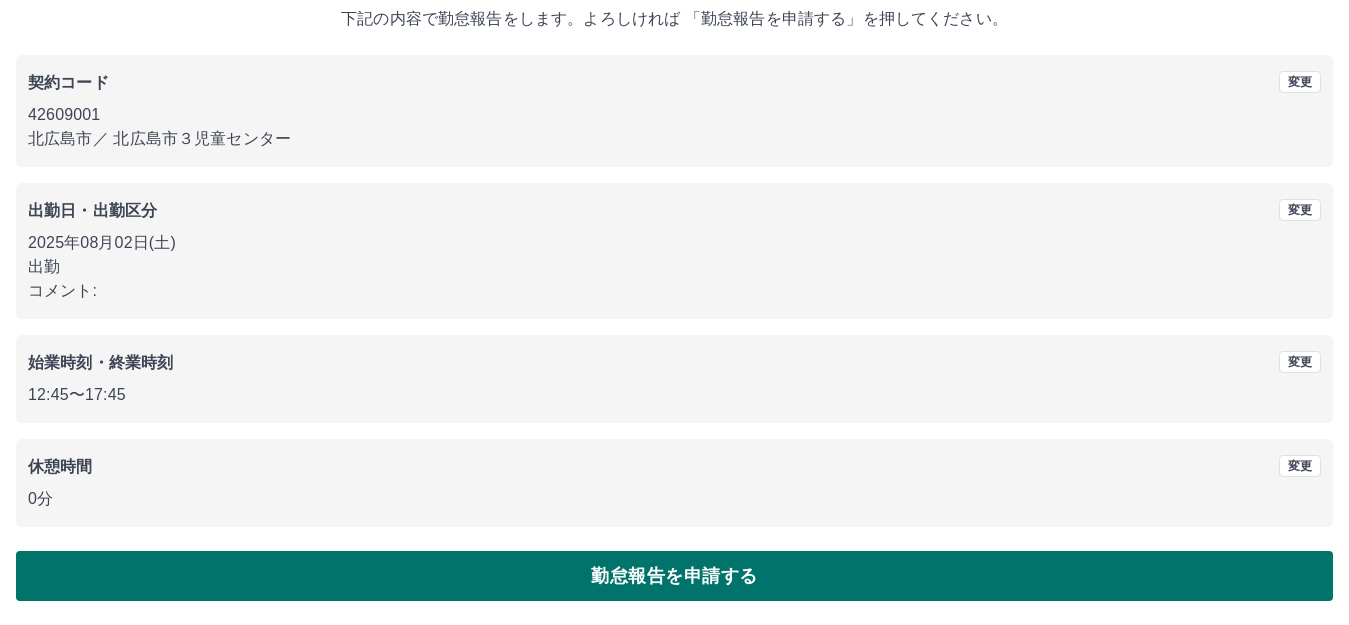 click on "勤怠報告を申請する" at bounding box center [674, 576] 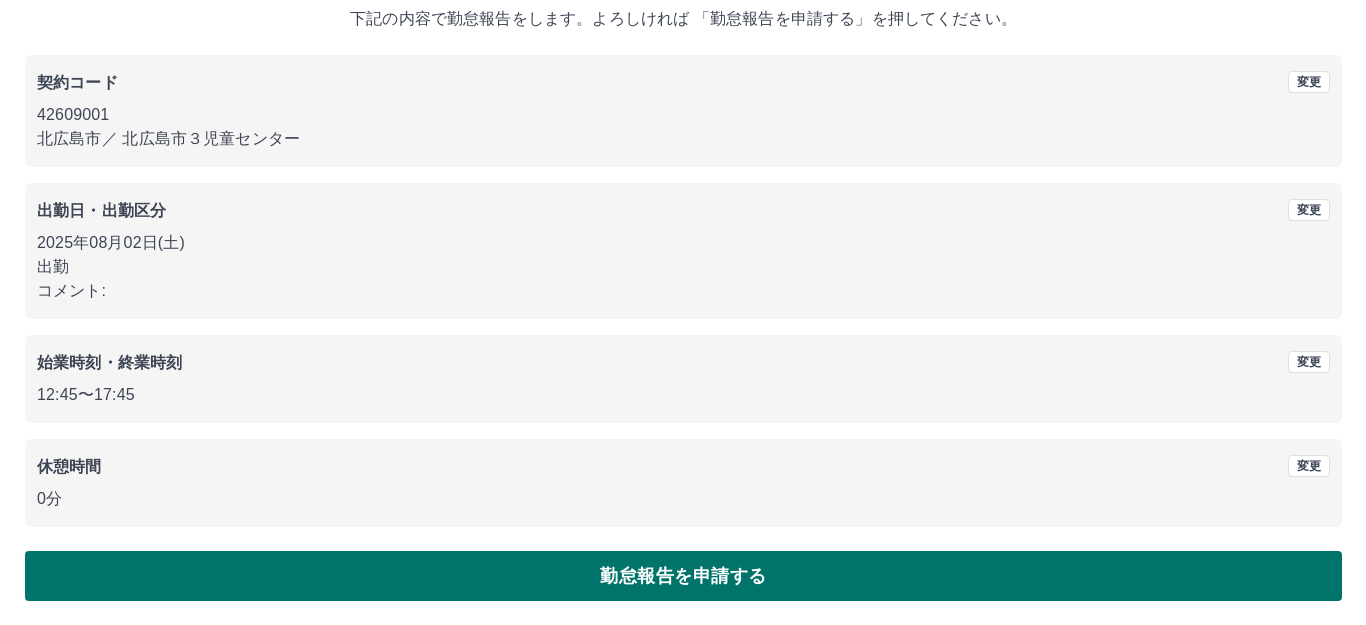 scroll, scrollTop: 0, scrollLeft: 0, axis: both 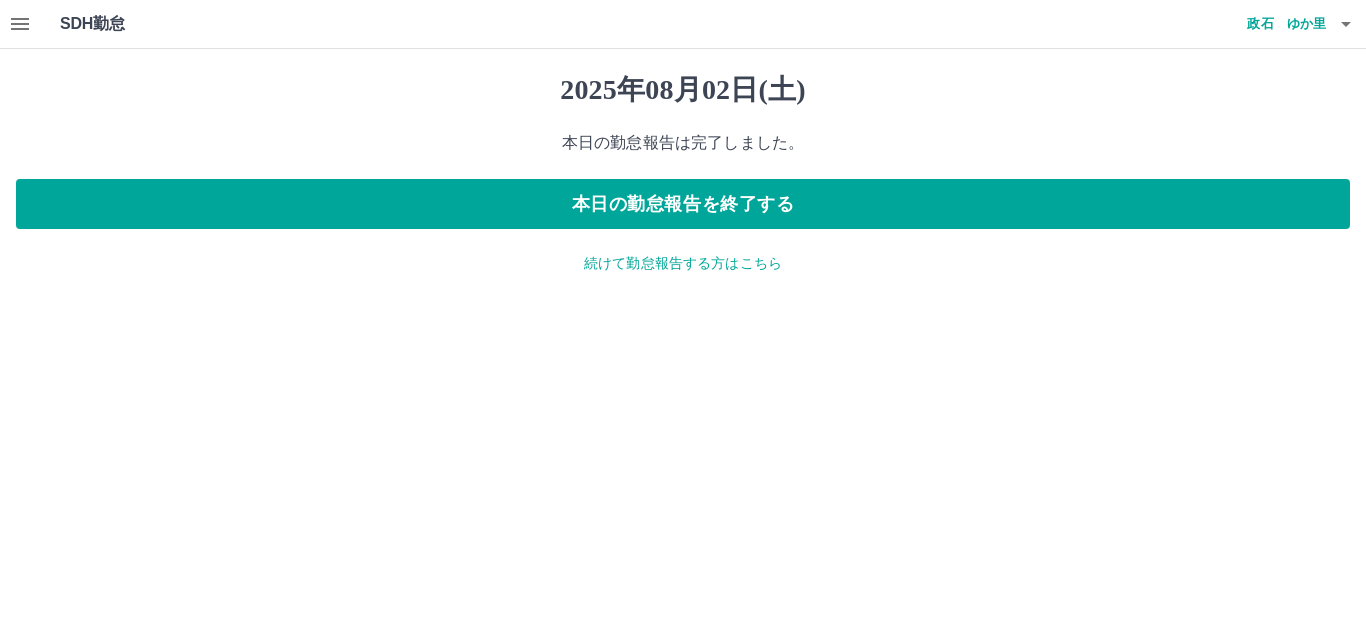 click on "続けて勤怠報告する方はこちら" at bounding box center [683, 263] 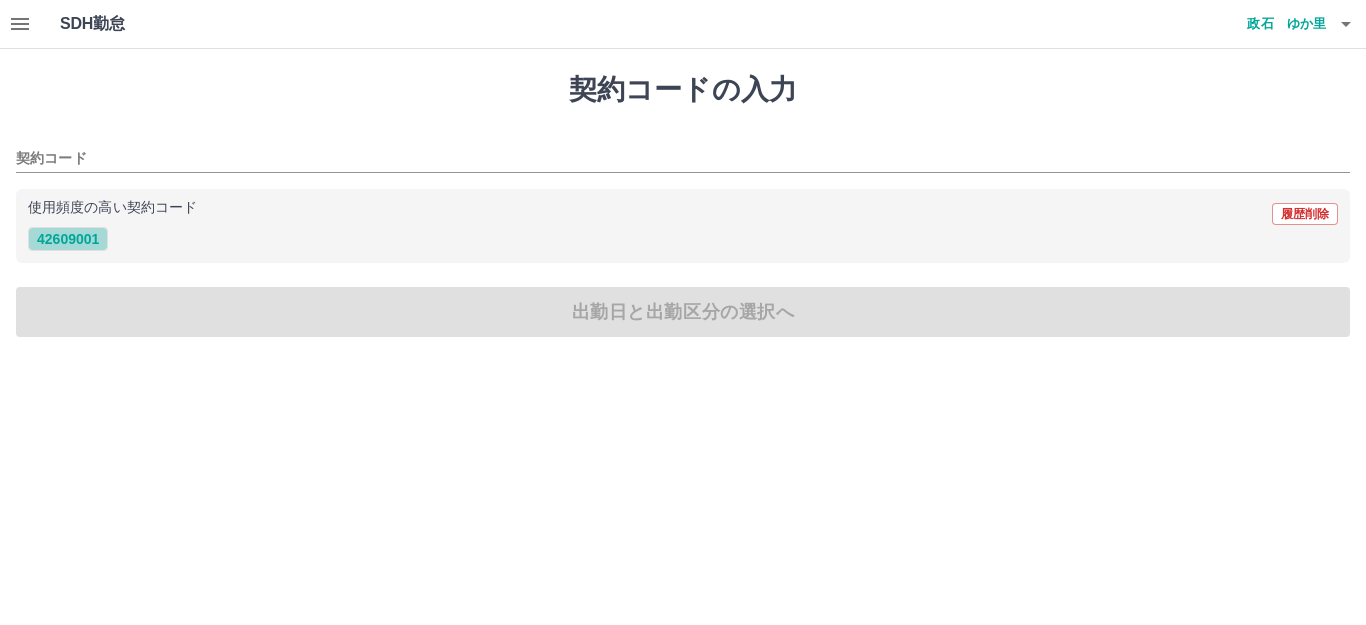 click on "42609001" at bounding box center [68, 239] 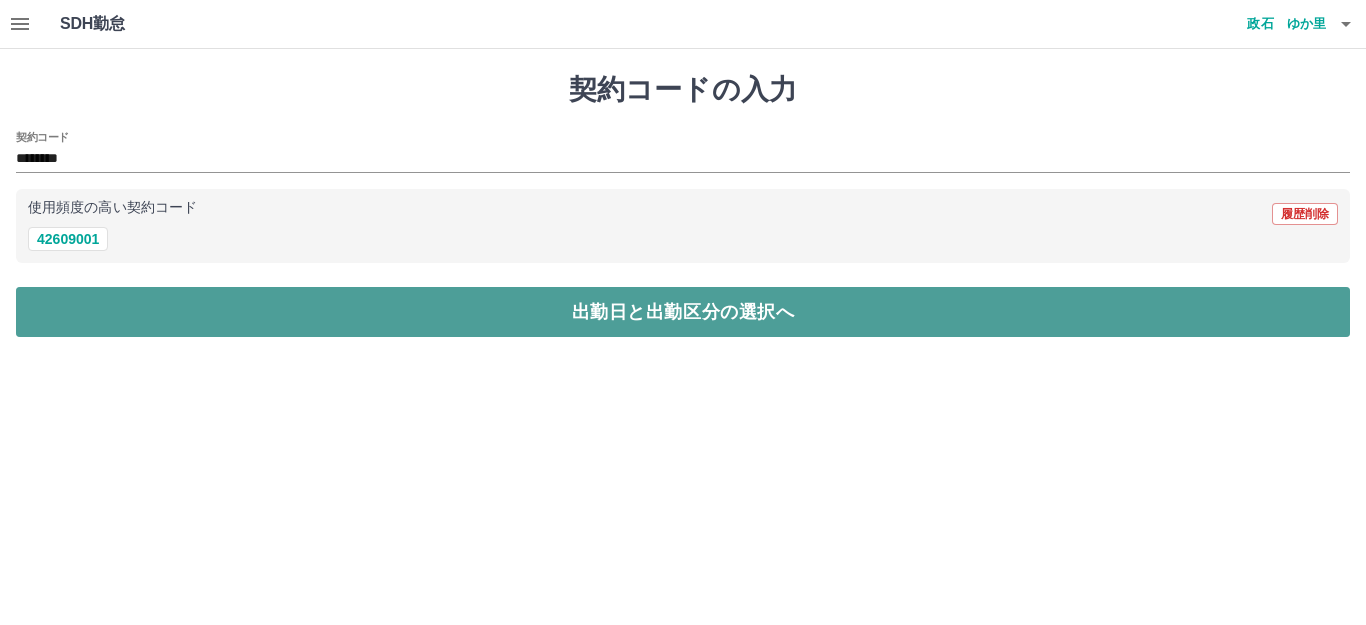 click on "出勤日と出勤区分の選択へ" at bounding box center [683, 312] 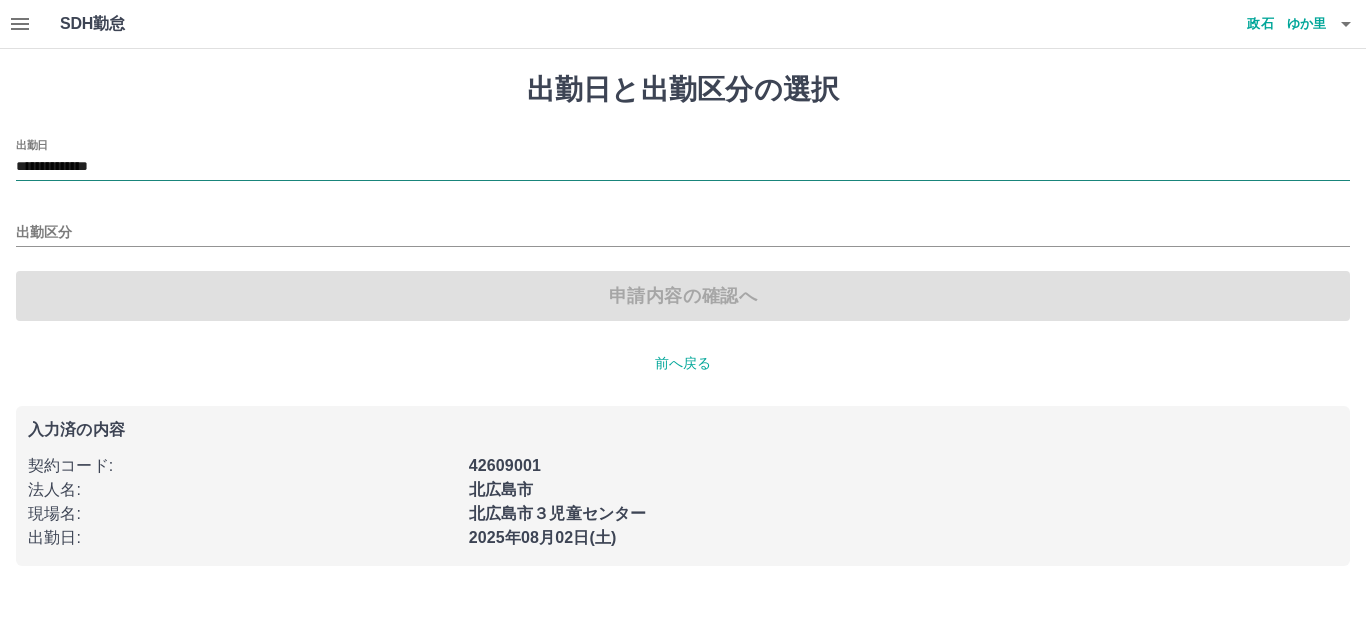 click on "**********" at bounding box center (683, 167) 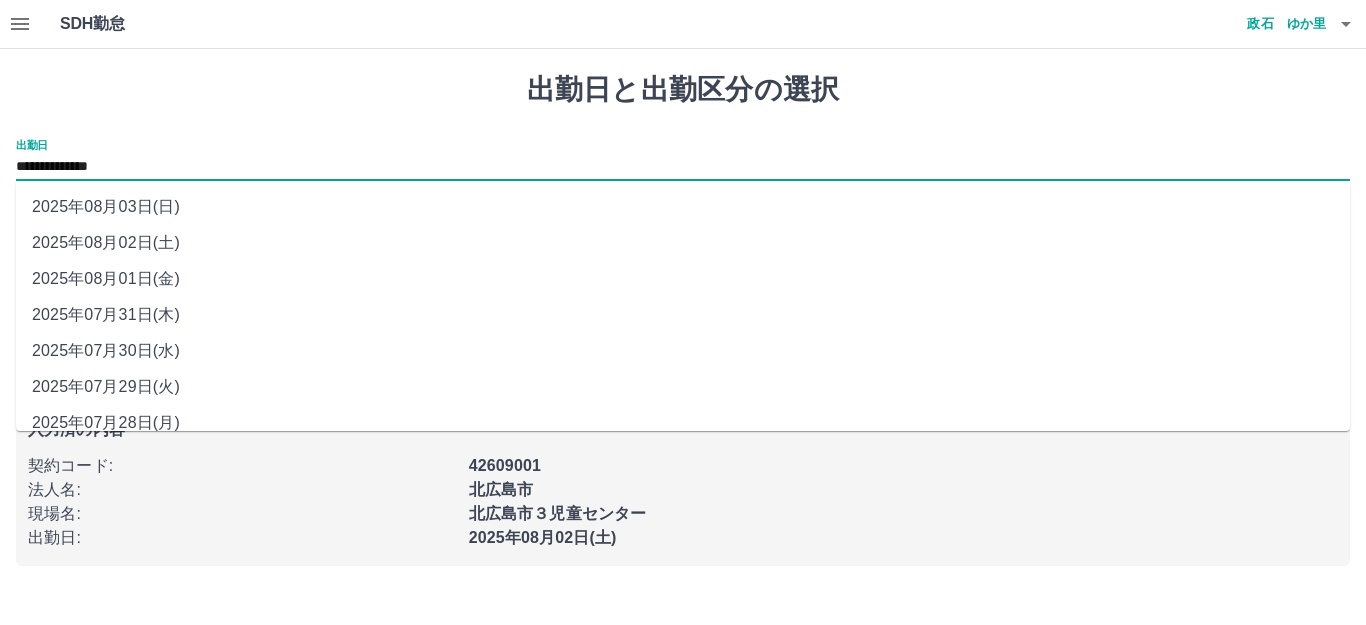 click on "2025年08月01日(金)" at bounding box center (683, 279) 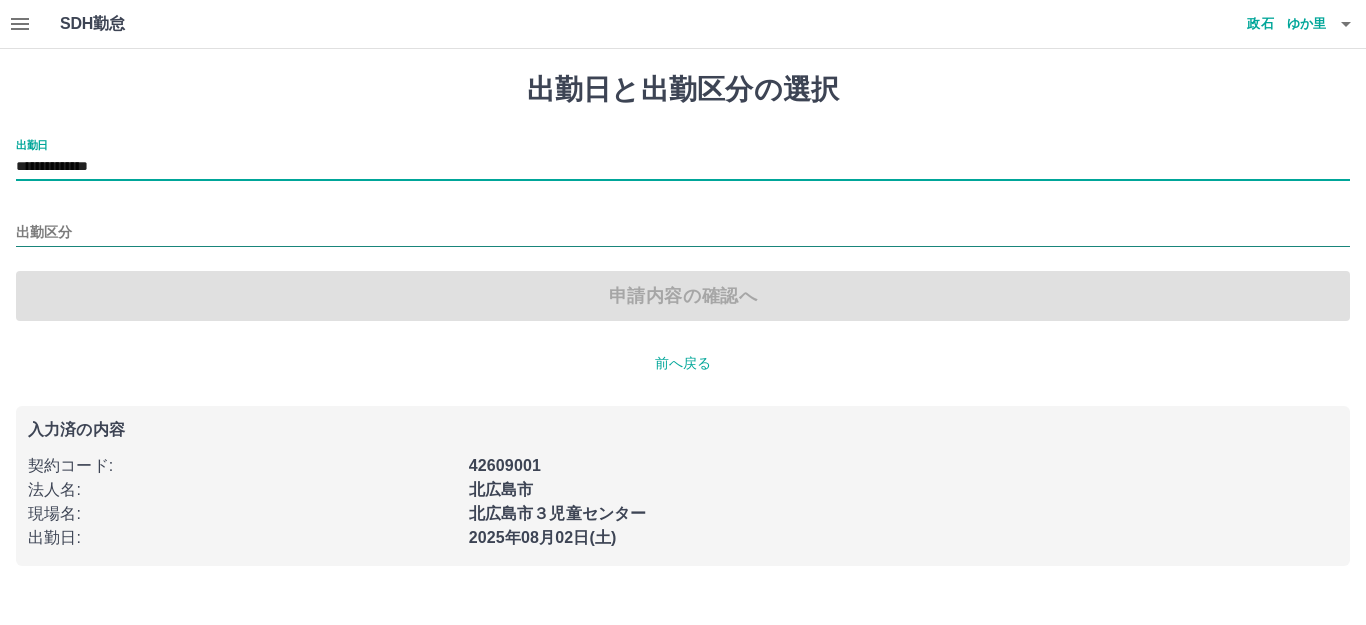 click on "出勤区分" at bounding box center [683, 233] 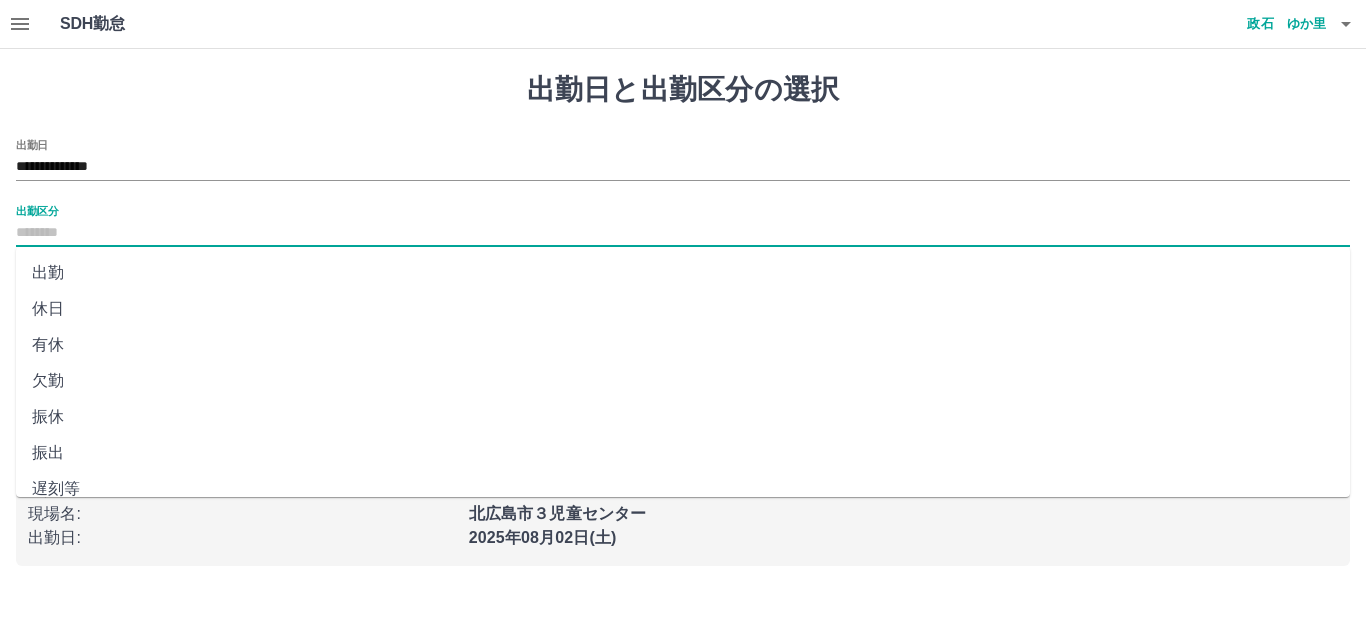 click on "休日" at bounding box center (683, 309) 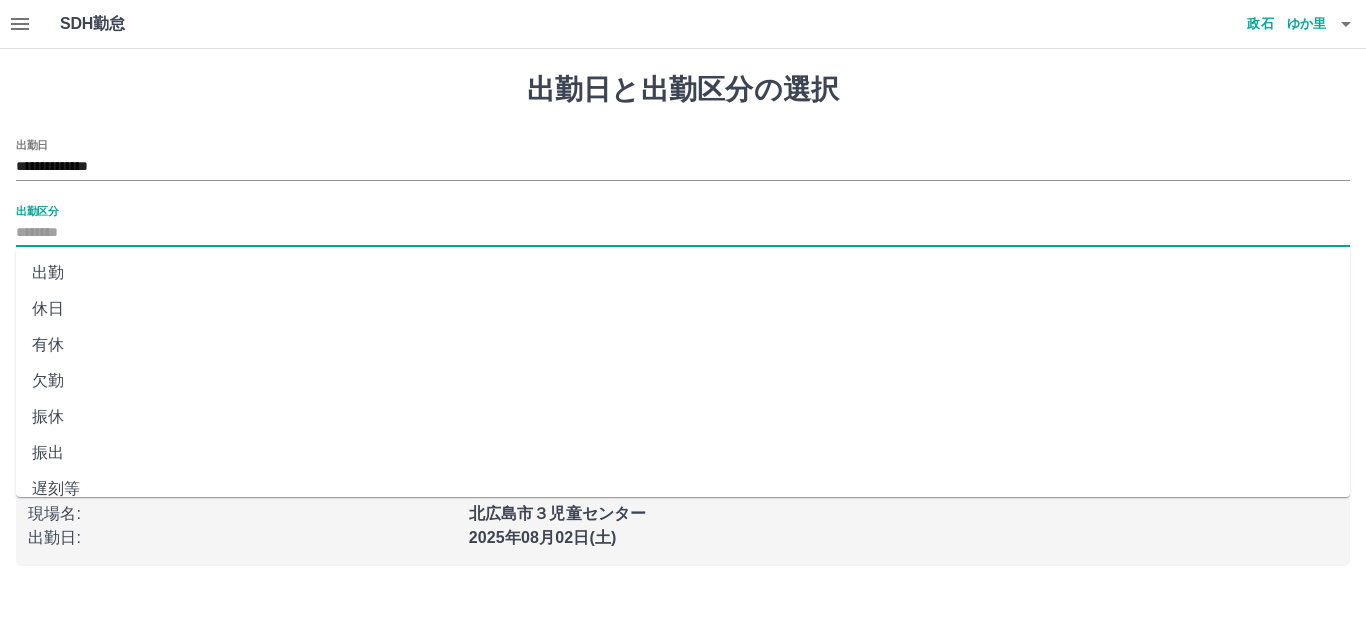 type on "**" 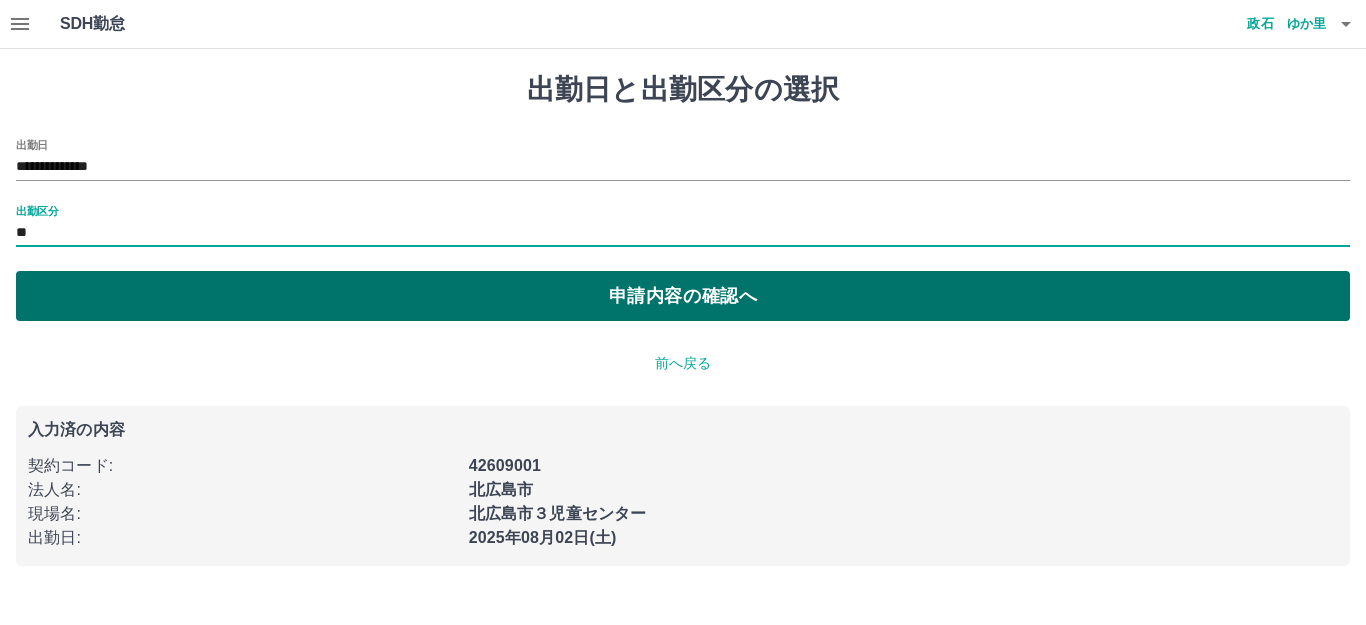 click on "申請内容の確認へ" at bounding box center (683, 296) 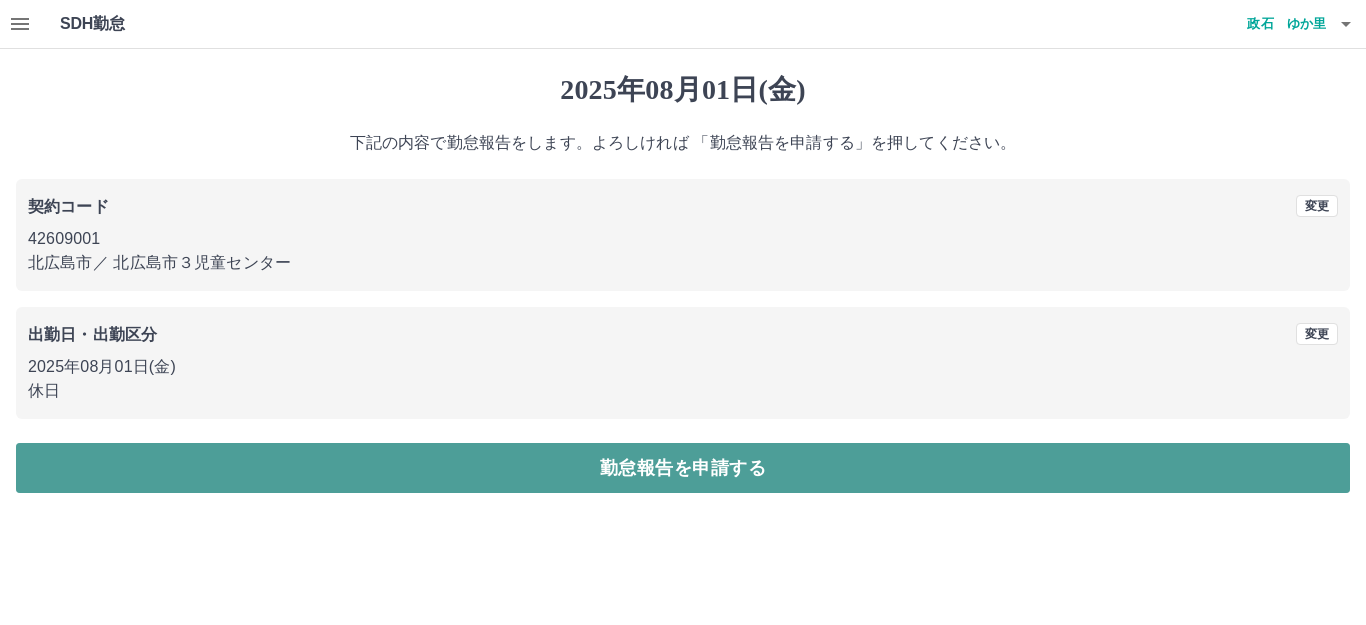 click on "勤怠報告を申請する" at bounding box center (683, 468) 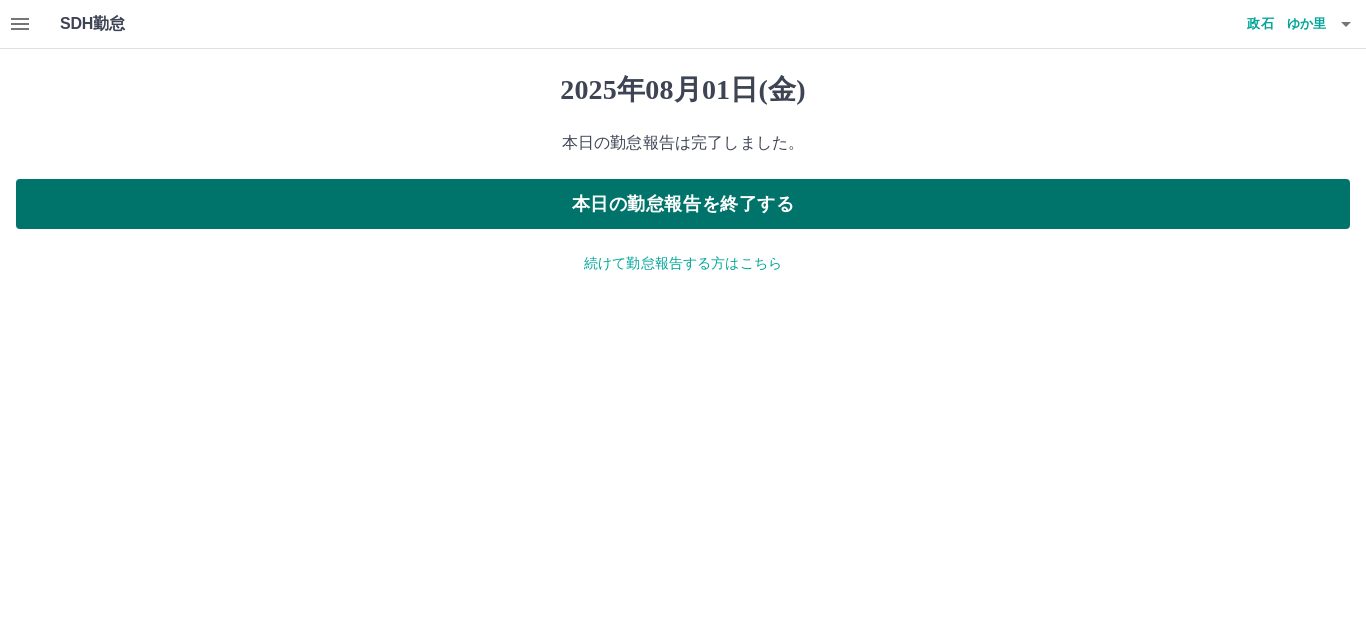 click on "本日の勤怠報告を終了する" at bounding box center [683, 204] 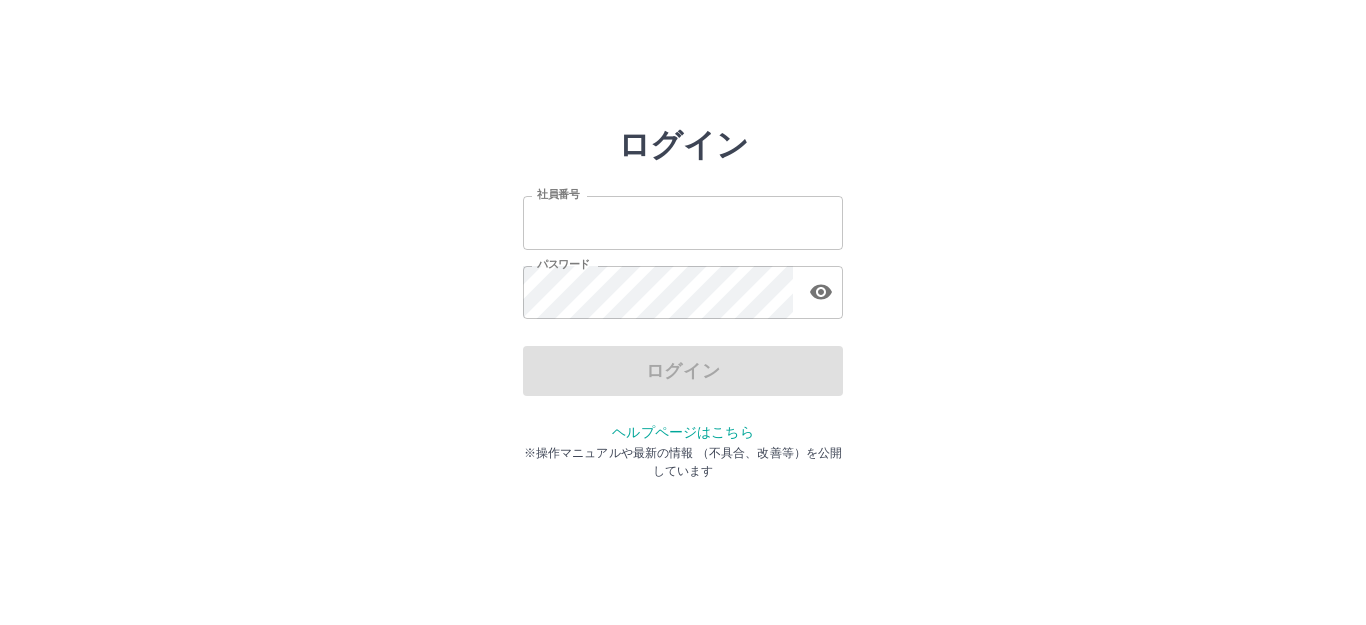 scroll, scrollTop: 0, scrollLeft: 0, axis: both 